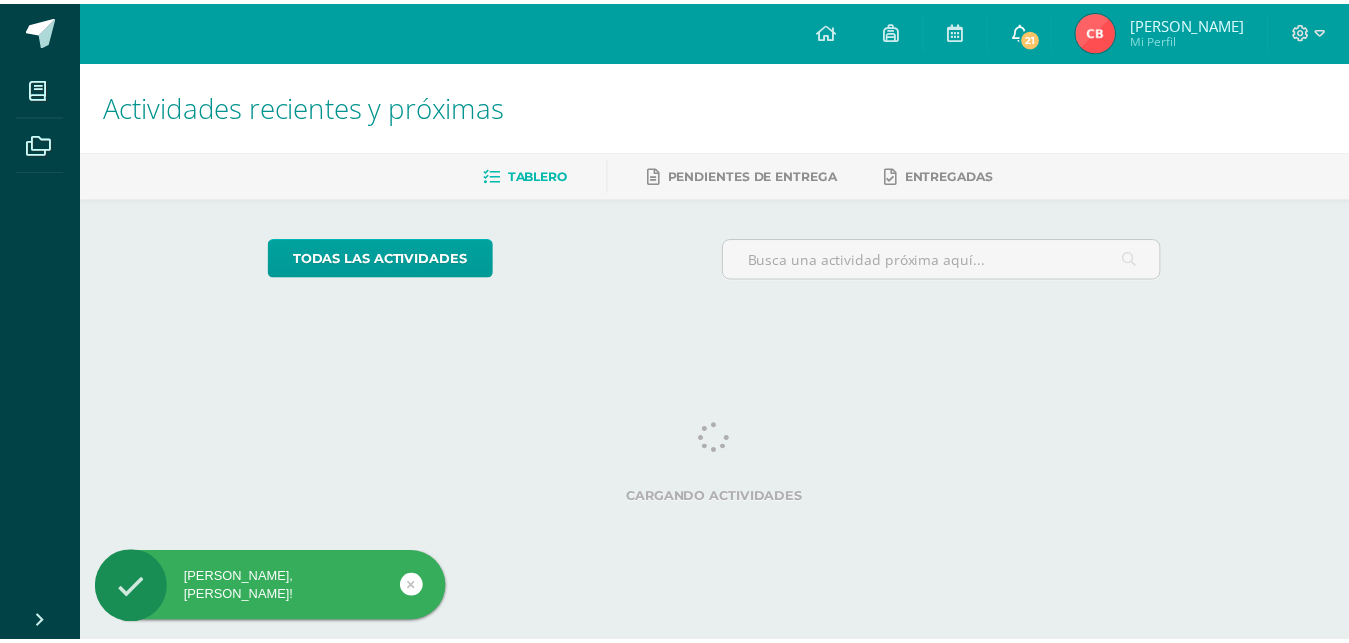 scroll, scrollTop: 0, scrollLeft: 0, axis: both 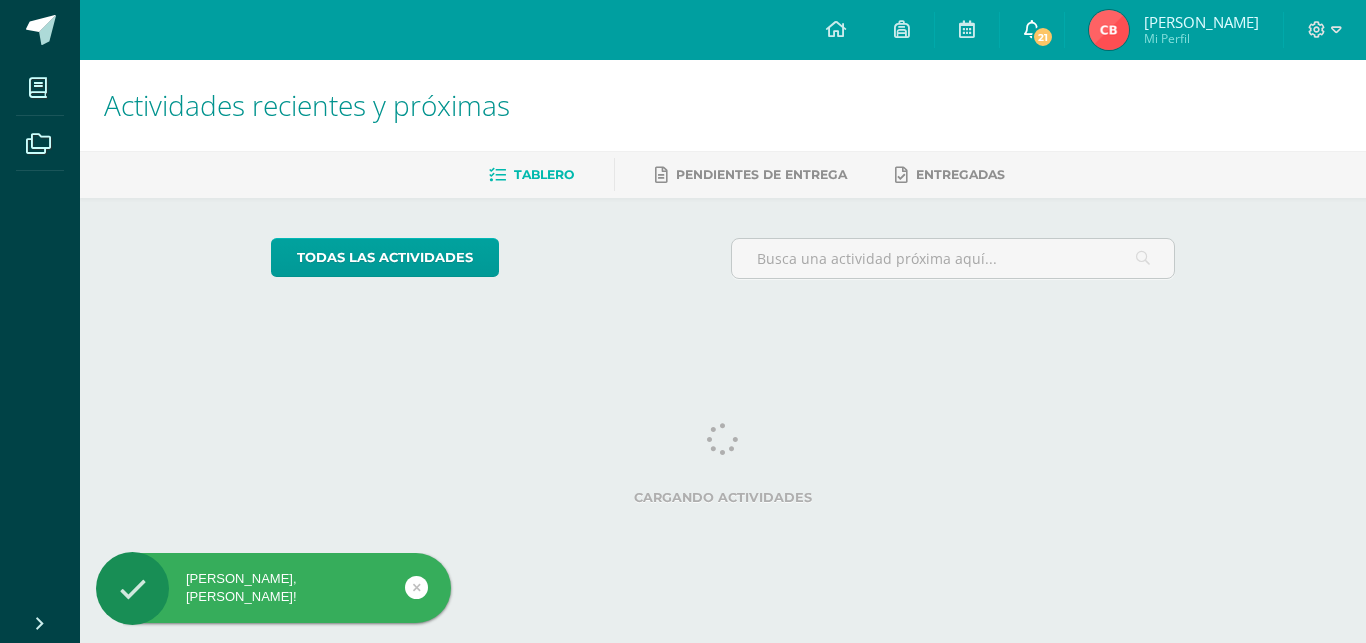 click on "21" at bounding box center [1043, 37] 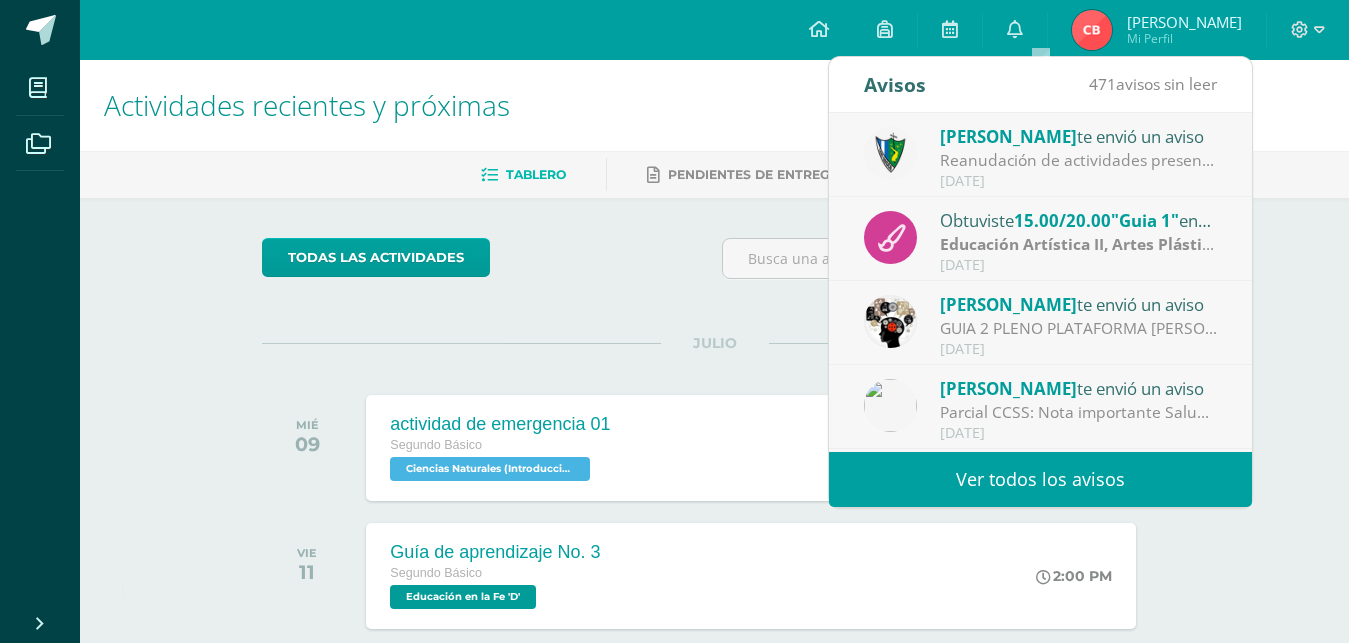 click on "[DATE]" at bounding box center [1079, 265] 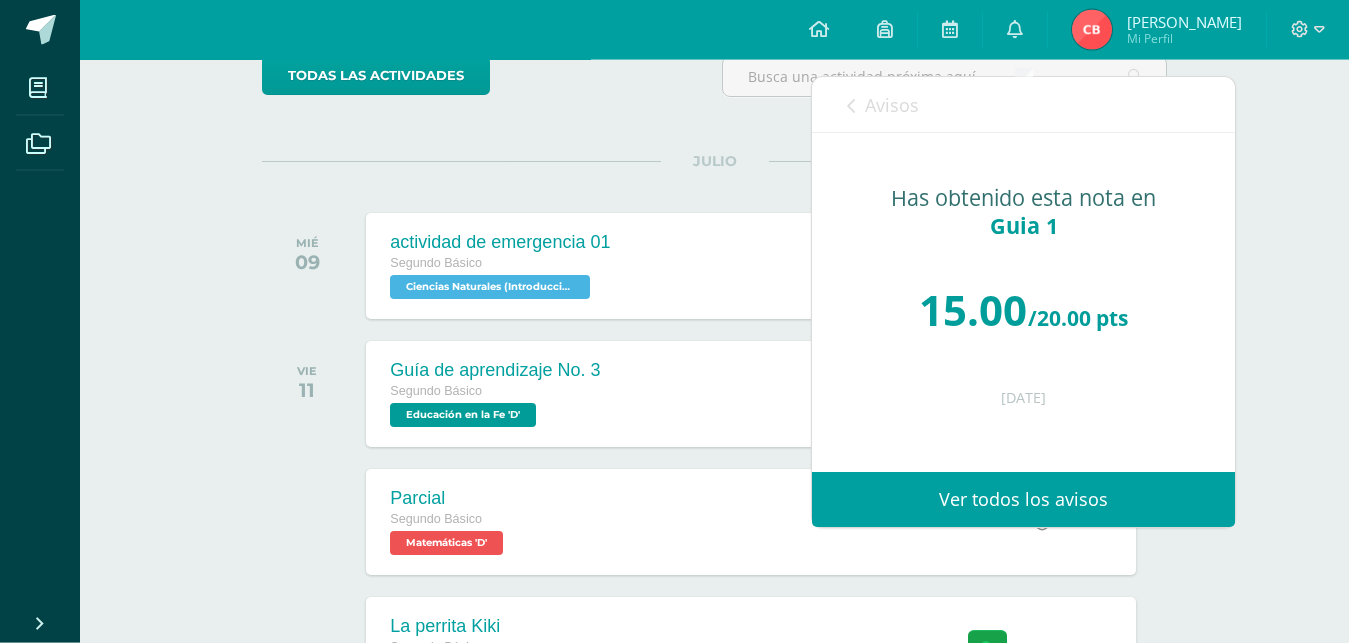 scroll, scrollTop: 0, scrollLeft: 0, axis: both 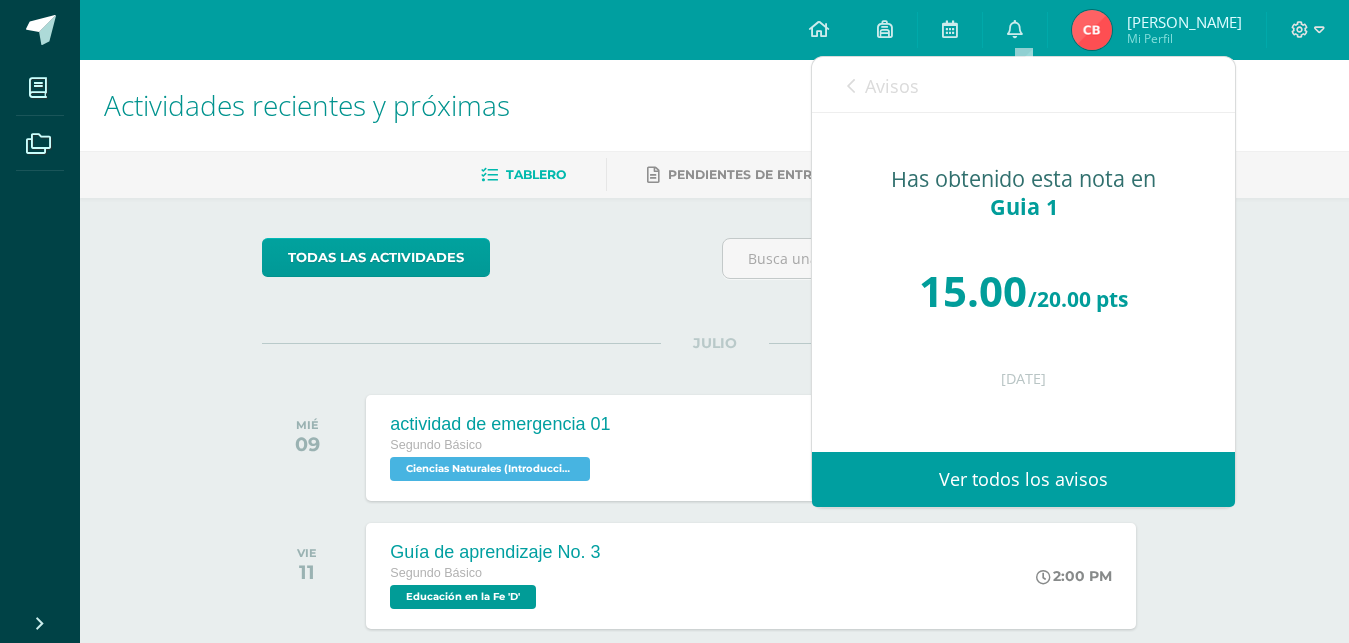 click on "Avisos" at bounding box center (883, 85) 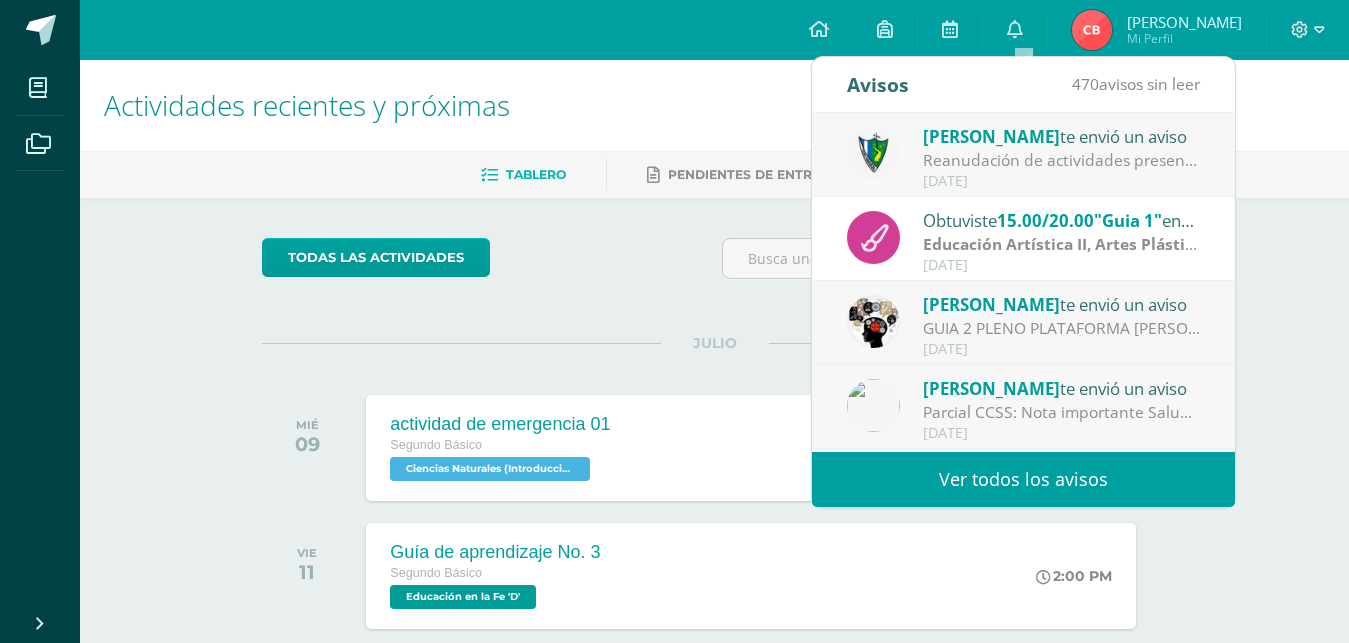 scroll, scrollTop: 102, scrollLeft: 0, axis: vertical 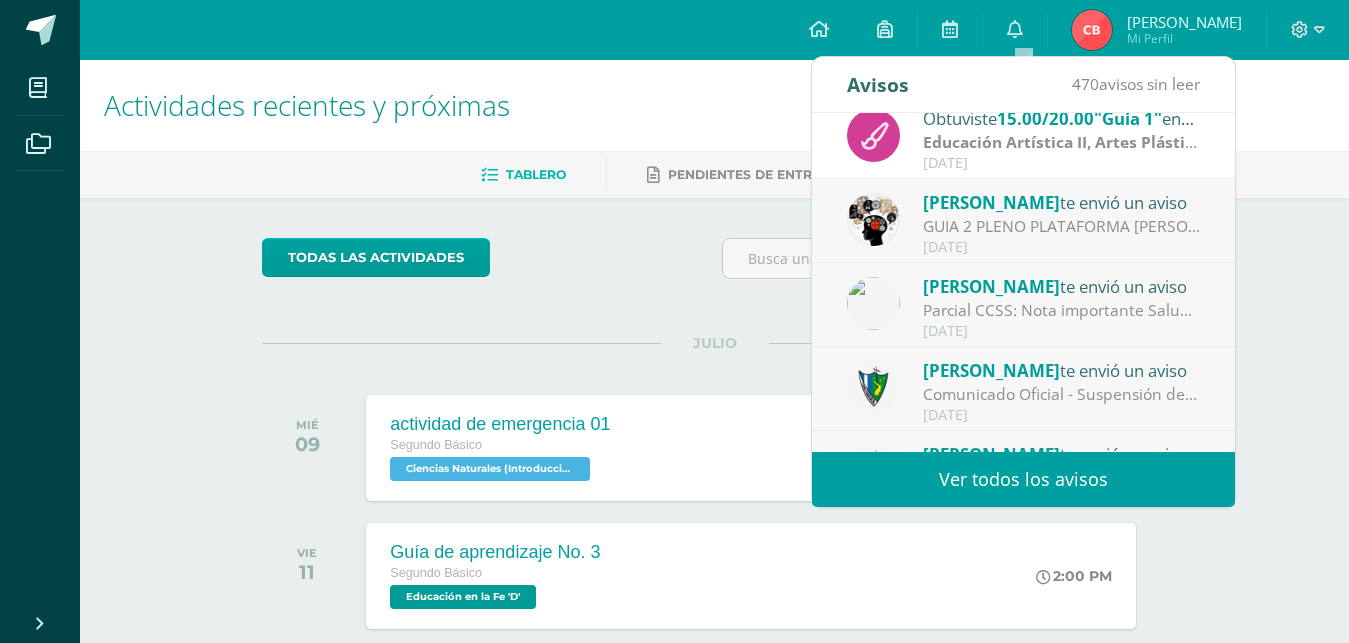 click on "[DATE]" at bounding box center (1062, 247) 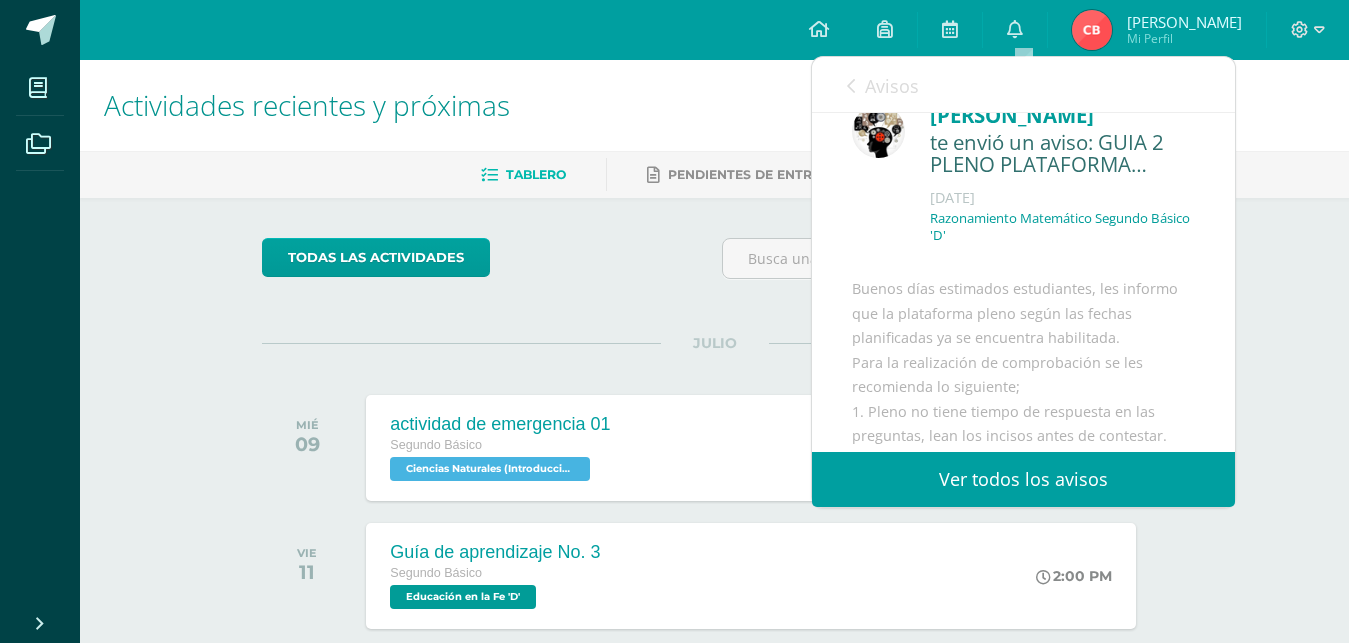 scroll, scrollTop: 0, scrollLeft: 0, axis: both 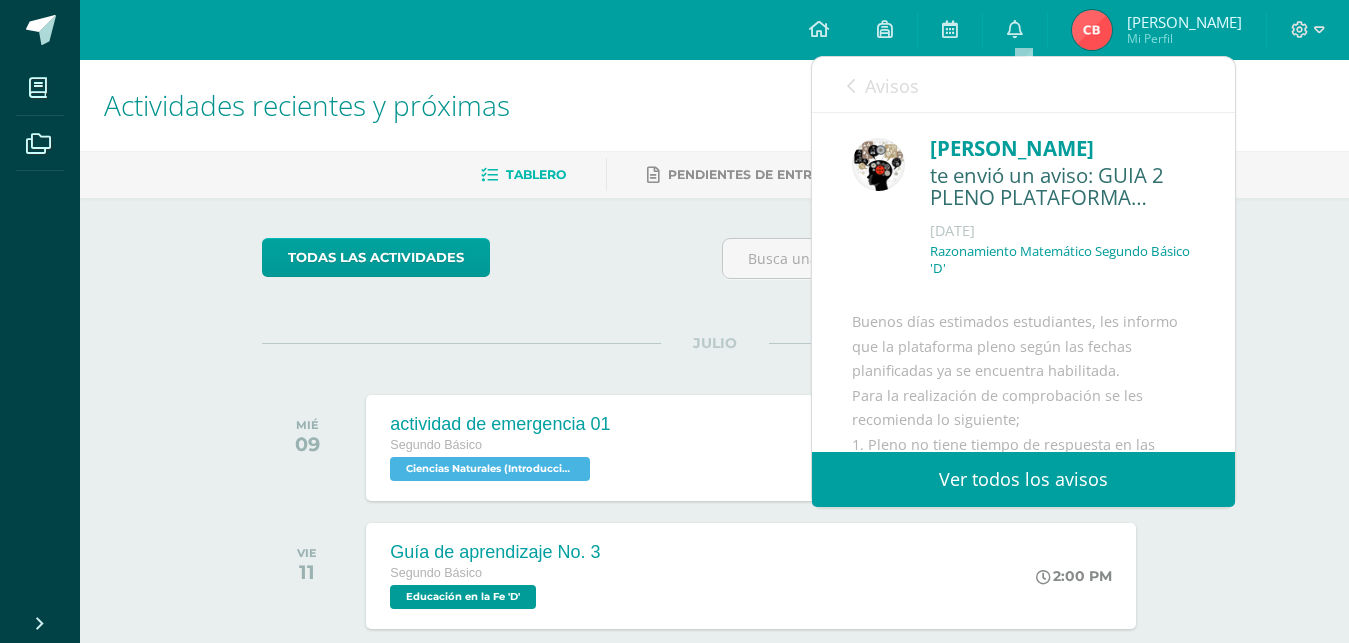 click at bounding box center (851, 86) 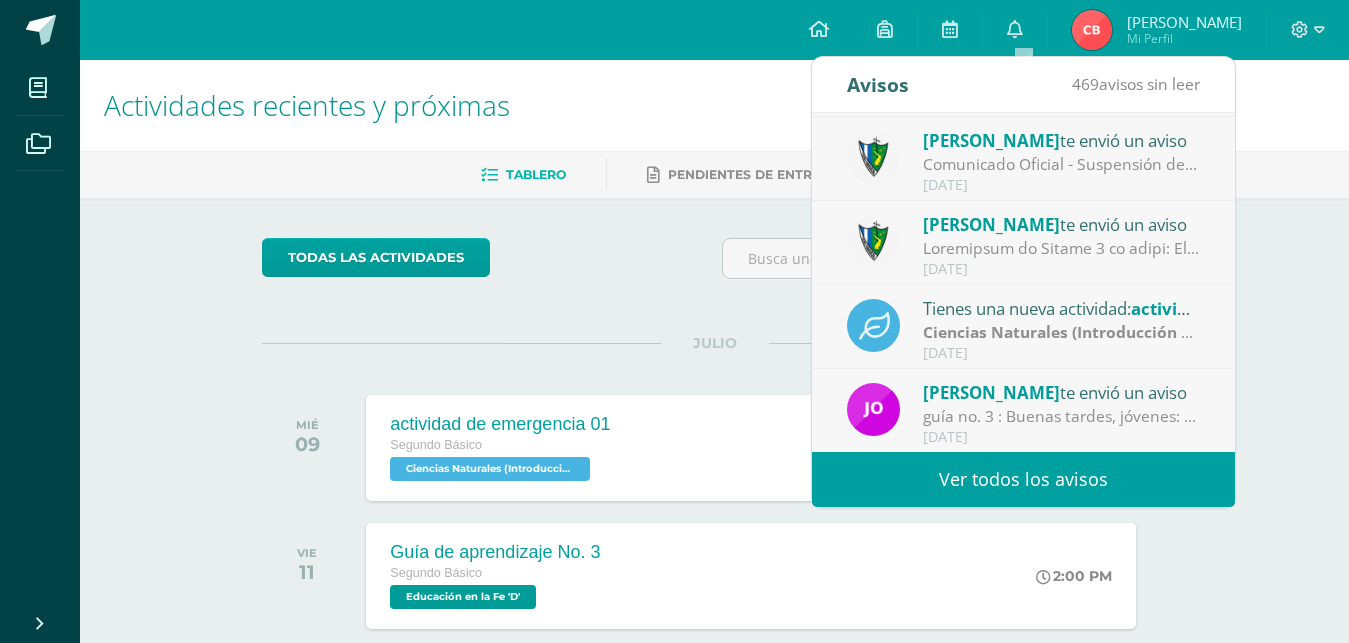 scroll, scrollTop: 333, scrollLeft: 0, axis: vertical 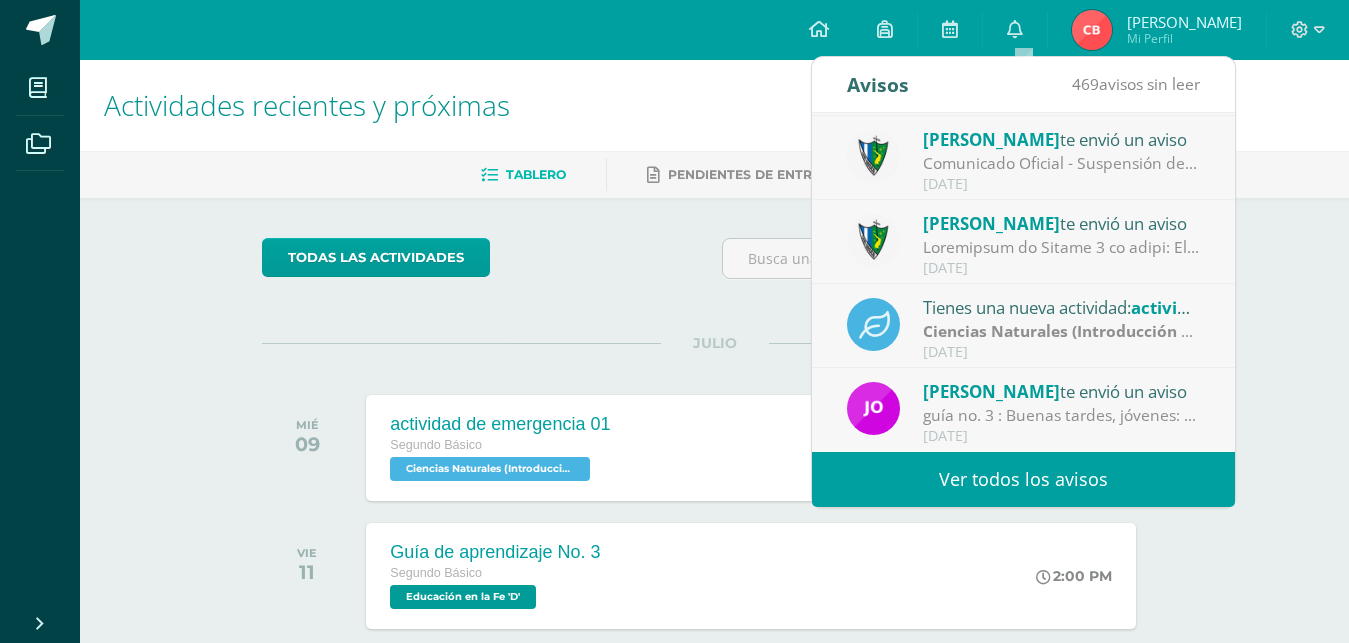 click on "[DATE]" at bounding box center [1062, 352] 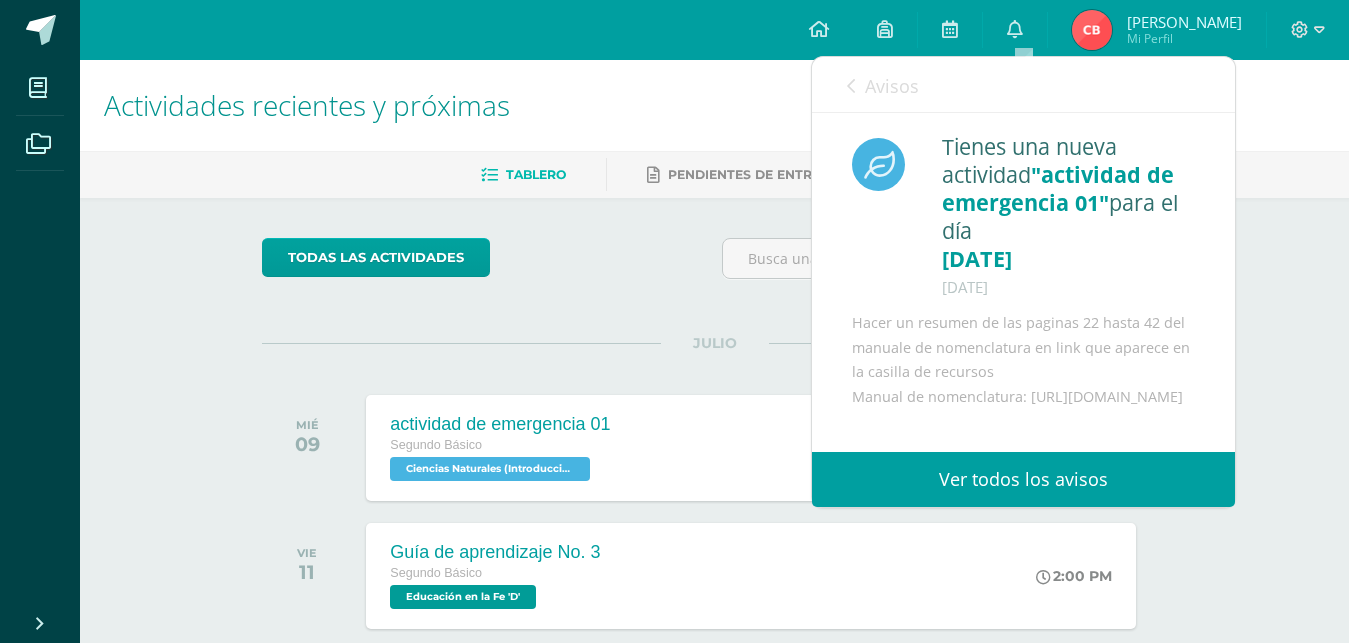 scroll, scrollTop: 75, scrollLeft: 0, axis: vertical 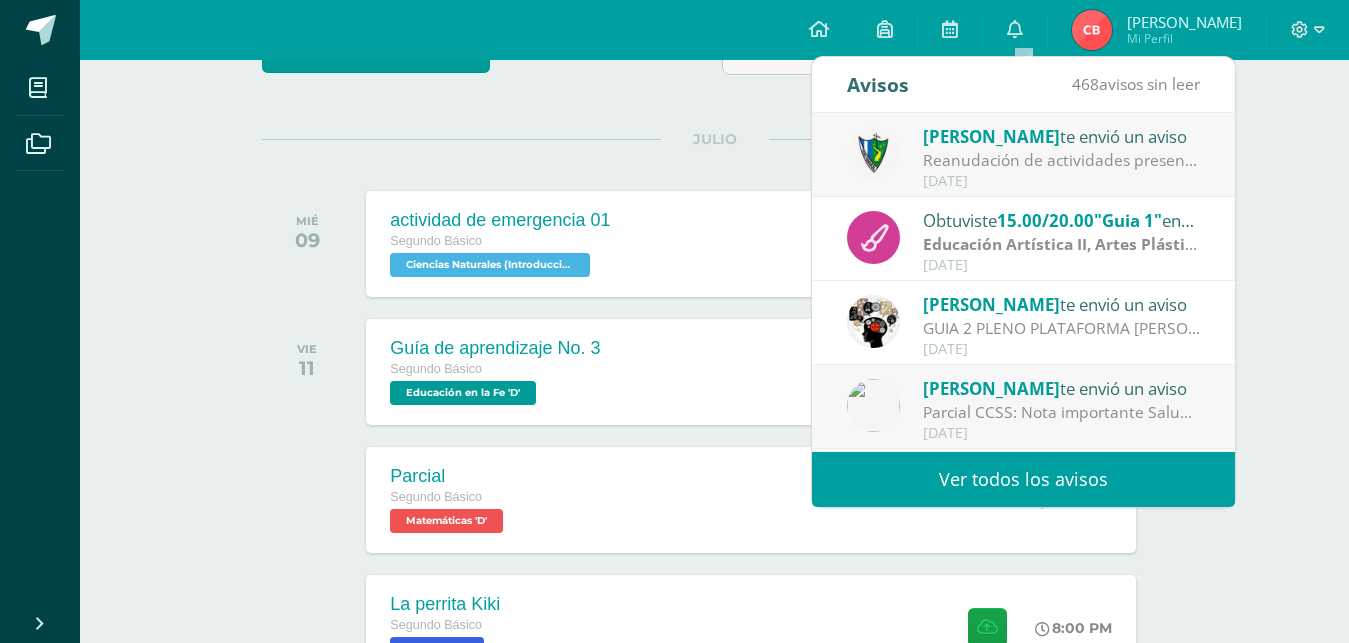 click on "Ver todos los avisos" at bounding box center [1023, 479] 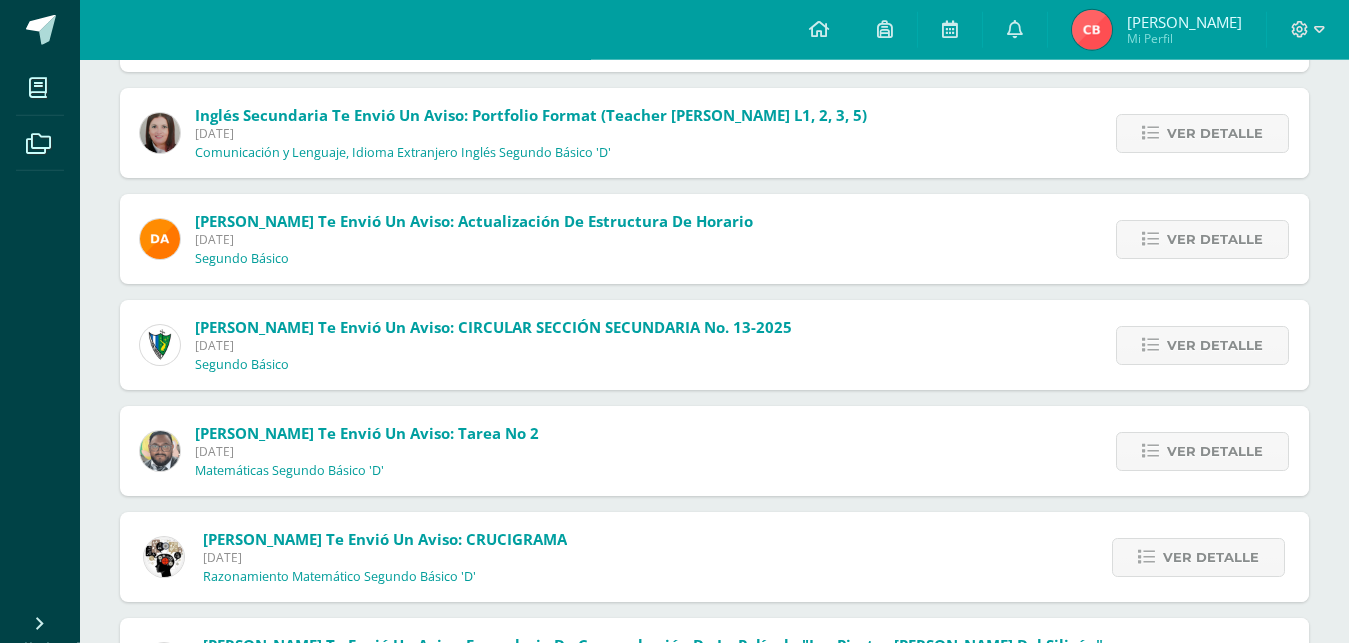 scroll, scrollTop: 879, scrollLeft: 0, axis: vertical 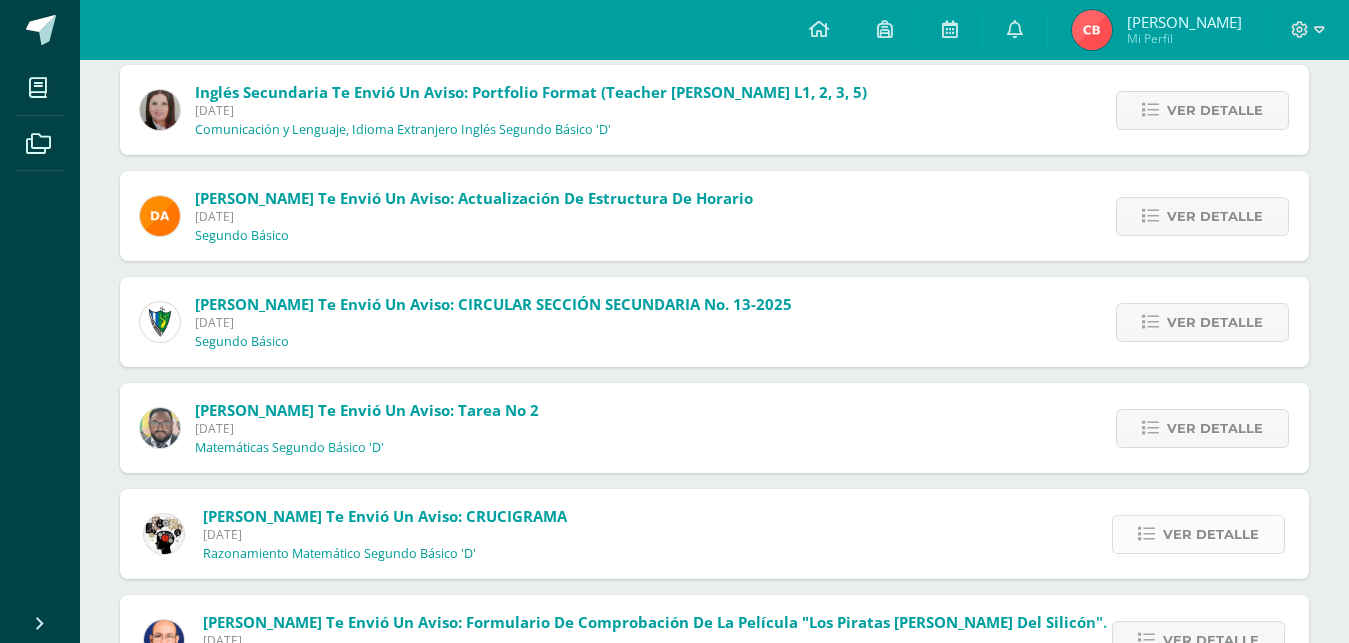 drag, startPoint x: 1205, startPoint y: 508, endPoint x: 1187, endPoint y: 507, distance: 18.027756 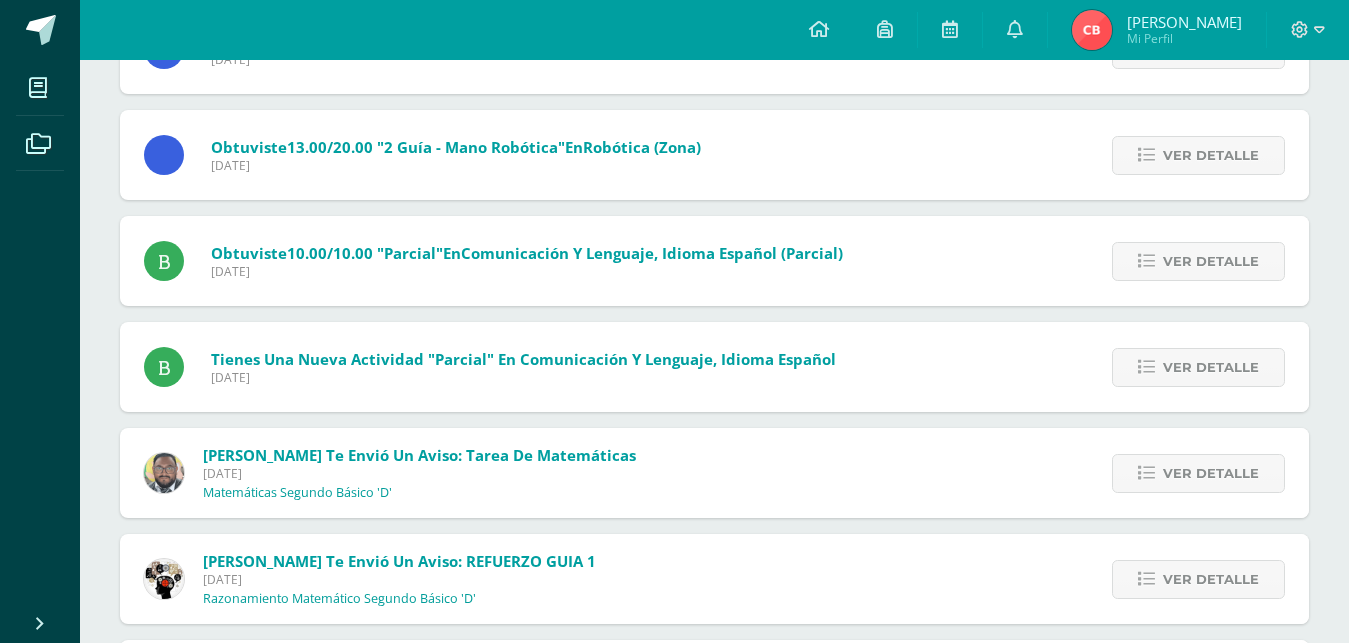 scroll, scrollTop: 1797, scrollLeft: 0, axis: vertical 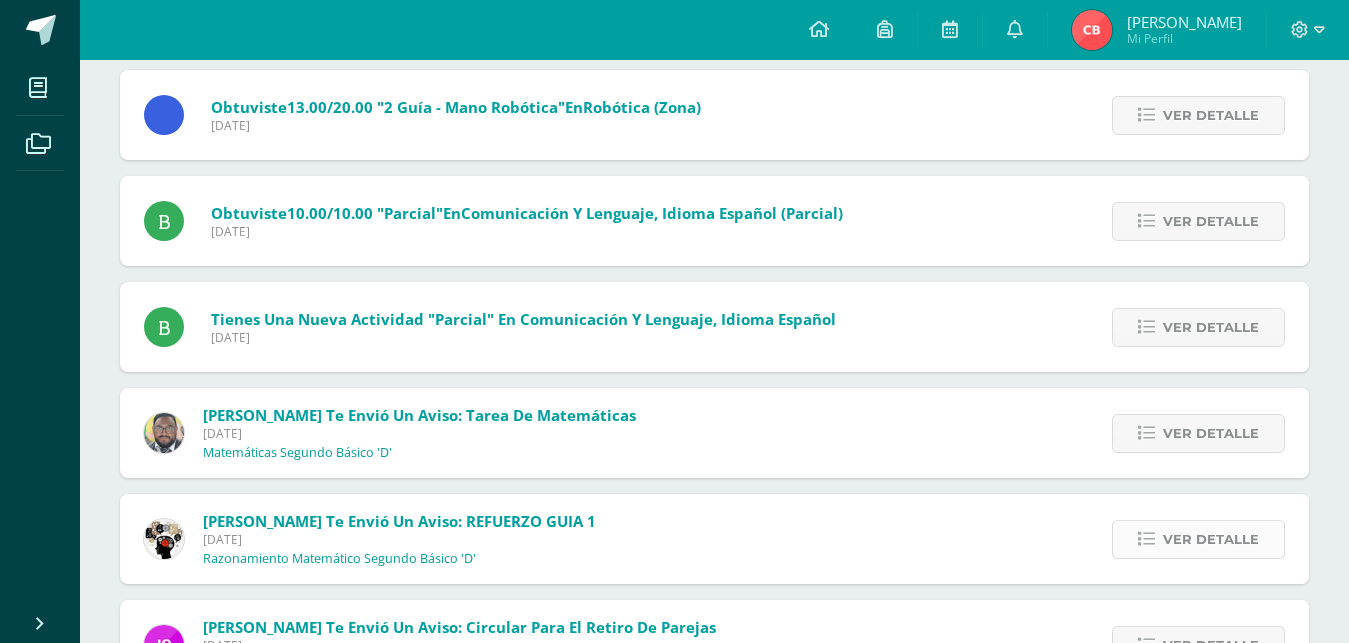 click on "Ver detalle" at bounding box center (1211, 539) 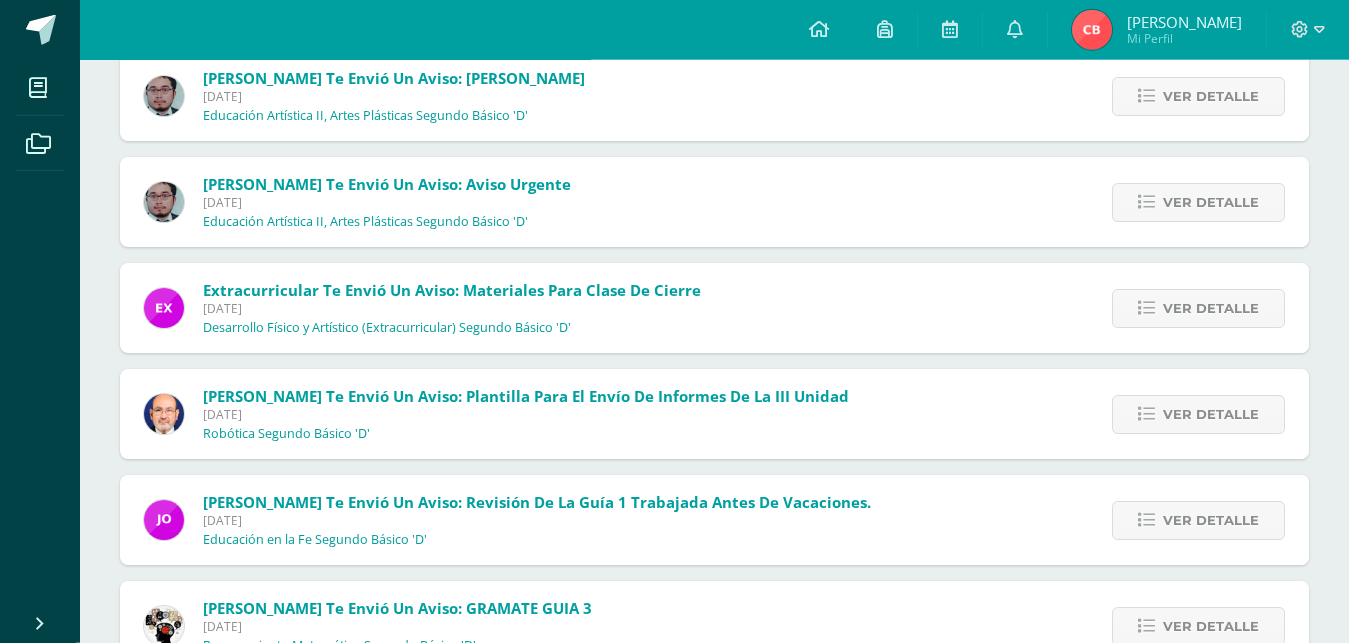 scroll, scrollTop: 2657, scrollLeft: 0, axis: vertical 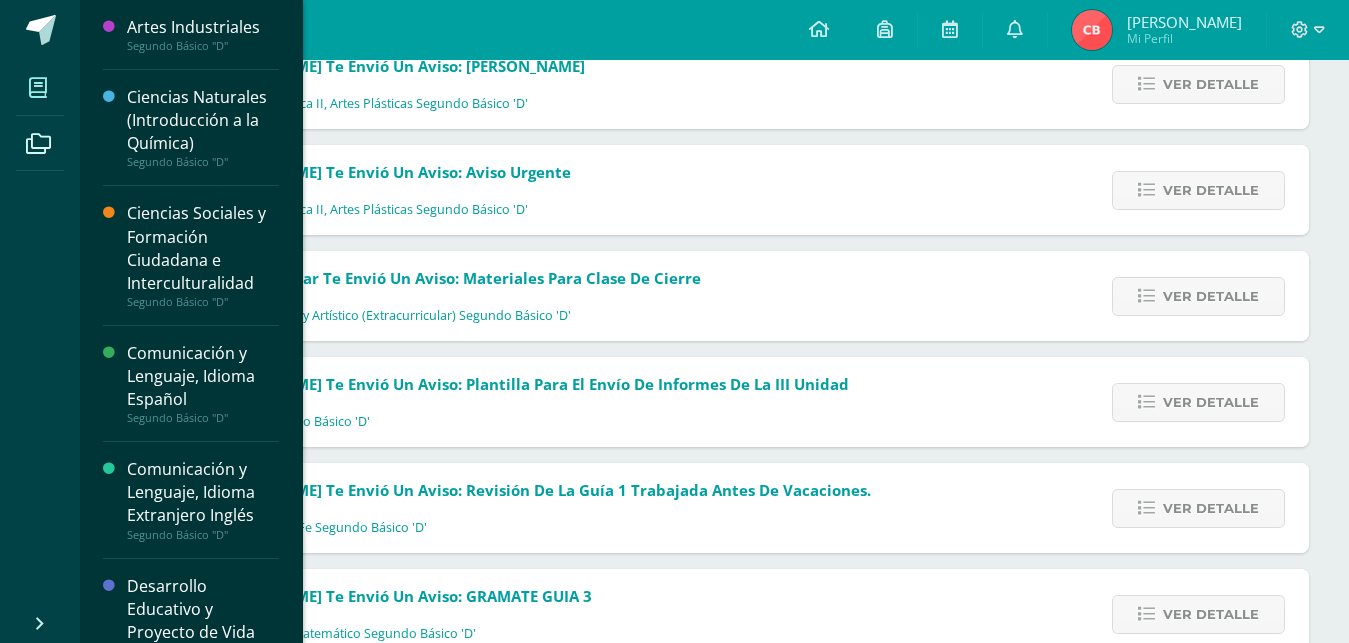 click at bounding box center (38, 88) 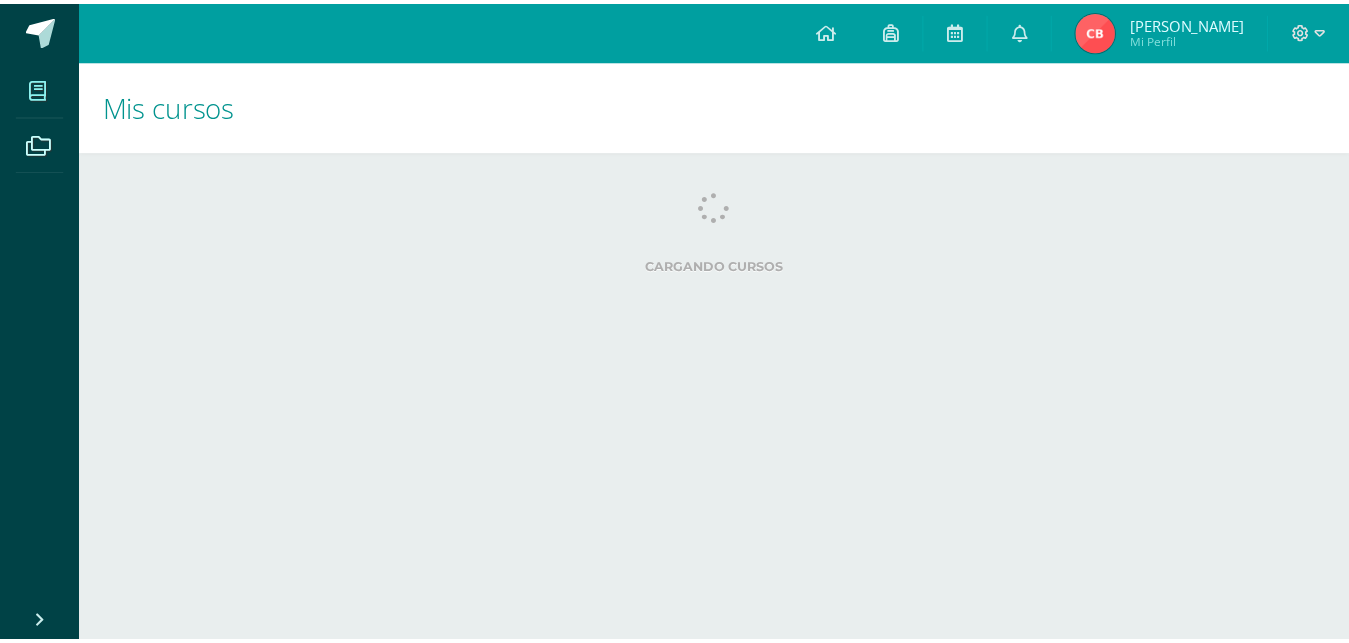 scroll, scrollTop: 0, scrollLeft: 0, axis: both 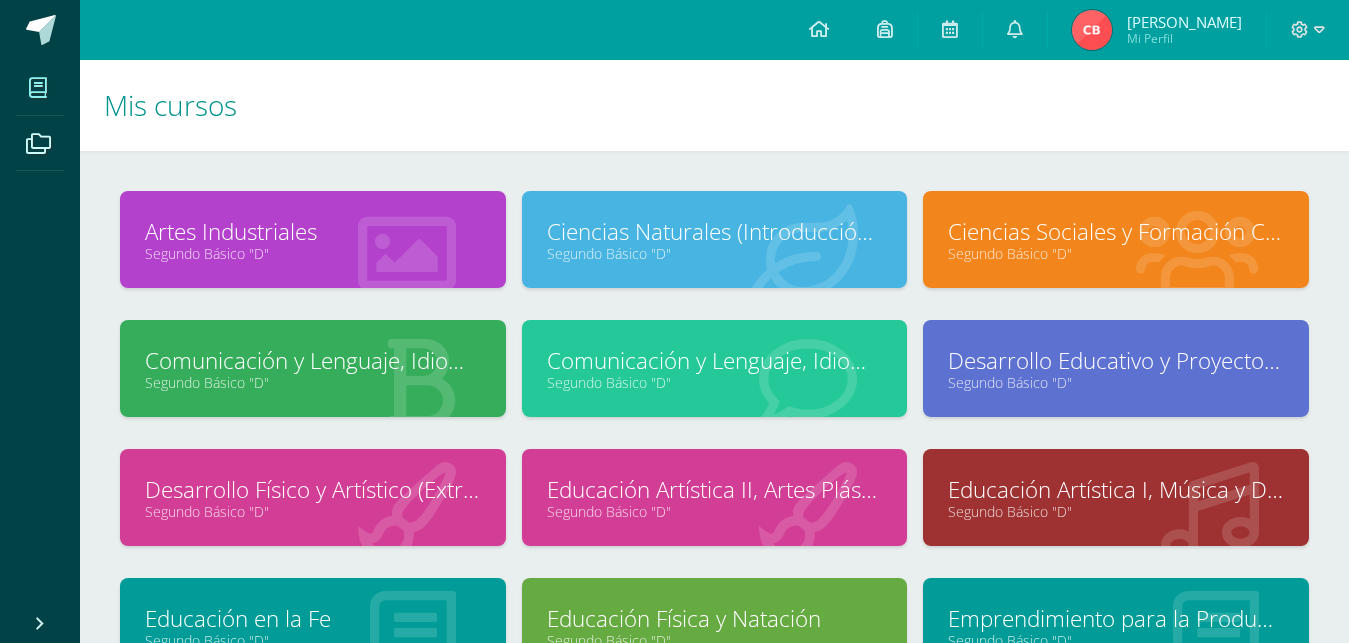 click on "Segundo Básico "D"" at bounding box center (715, 253) 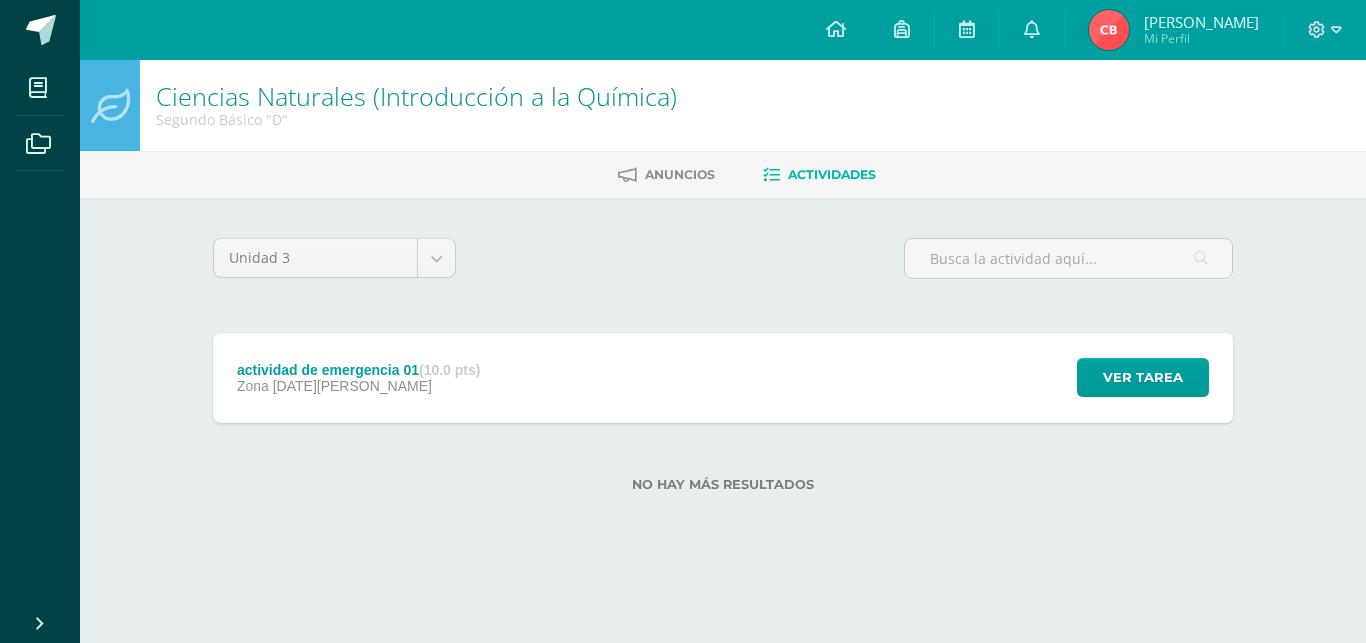scroll, scrollTop: 0, scrollLeft: 0, axis: both 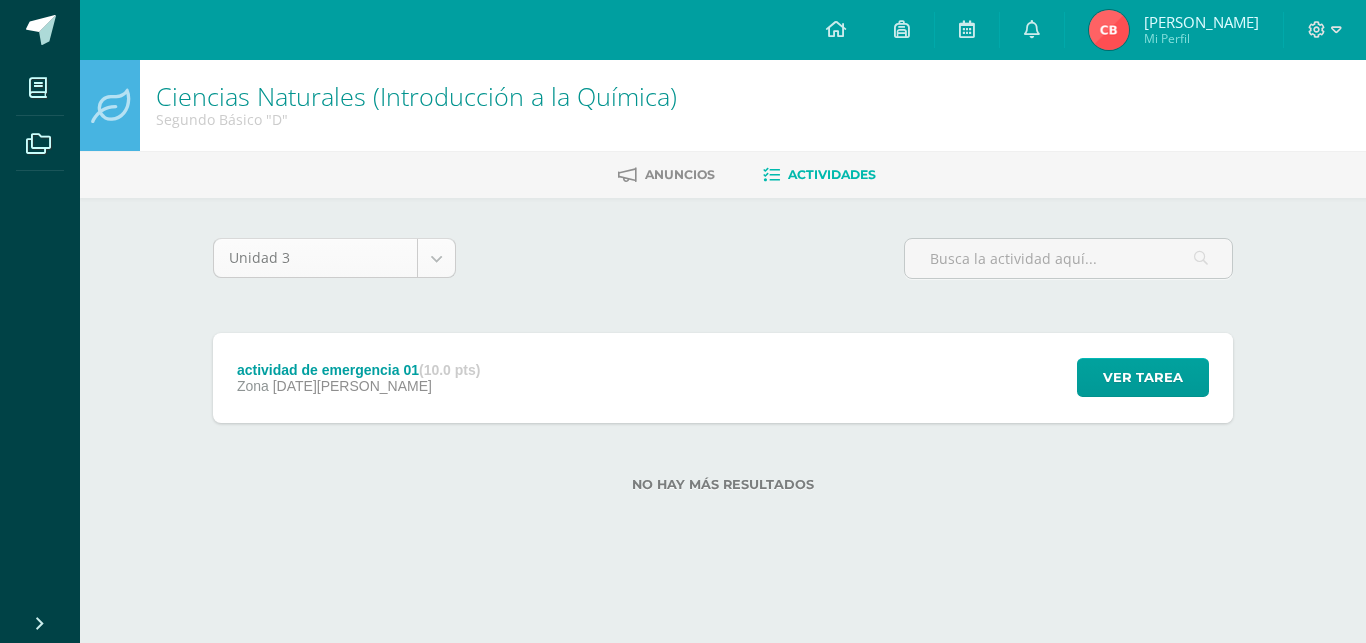 click on "Mis cursos Archivos Cerrar panel
Artes Industriales
Segundo
Básico
"D"
Ciencias Naturales (Introducción a la Química)
Segundo
Básico
"D"
Ciencias Sociales y Formación Ciudadana e Interculturalidad
Segundo
Básico
"D"
Comunicación y Lenguaje, Idioma Español
Segundo
Básico
"D"
Comunicación y Lenguaje, Idioma Extranjero Inglés
Educación en la Fe
Mi Perfil Avisos" at bounding box center (683, 278) 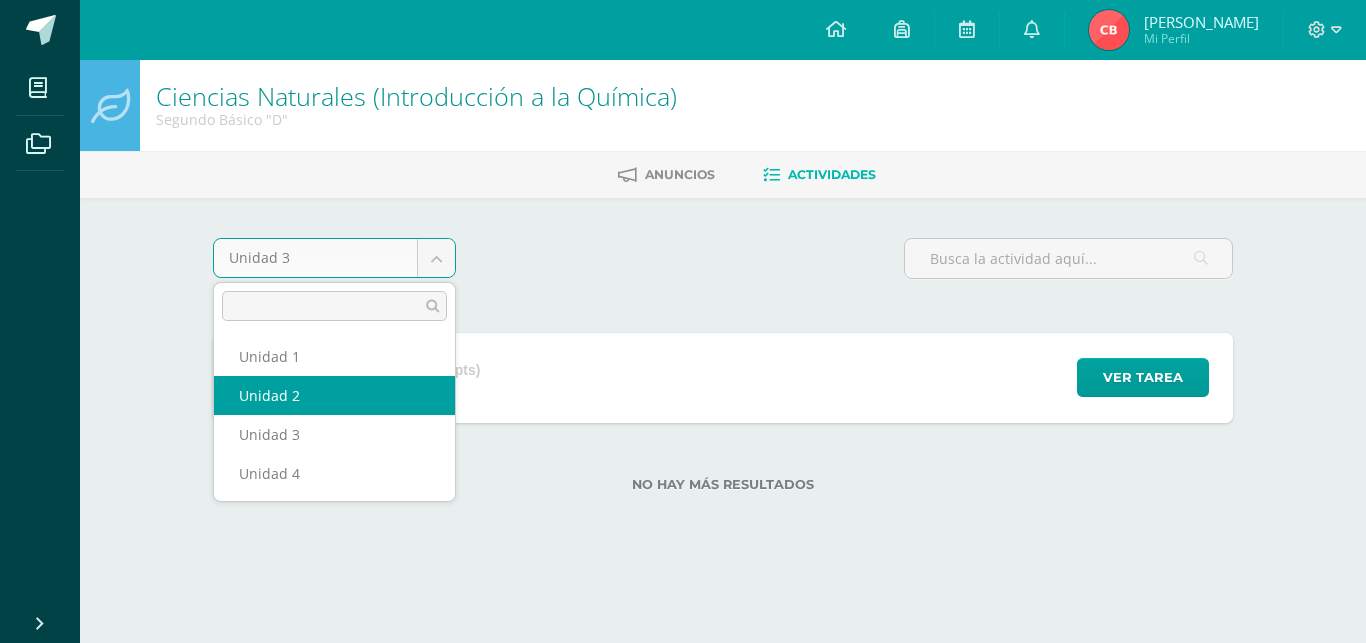 click on "Mis cursos Archivos Cerrar panel
Artes Industriales
Segundo
Básico
"D"
Ciencias Naturales (Introducción a la Química)
Segundo
Básico
"D"
Ciencias Sociales y Formación Ciudadana e Interculturalidad
Segundo
Básico
"D"
Comunicación y Lenguaje, Idioma Español
Segundo
Básico
"D"
Comunicación y Lenguaje, Idioma Extranjero Inglés
Educación en la Fe
Mi Perfil Avisos" at bounding box center [683, 278] 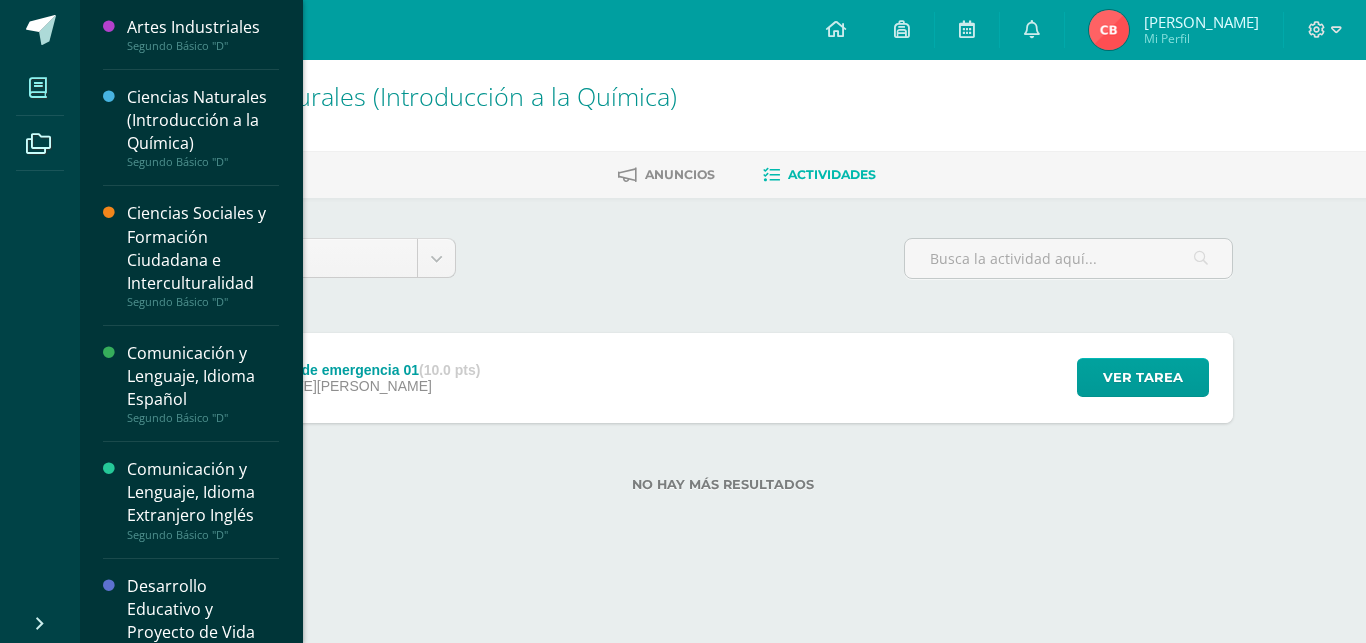 click at bounding box center [38, 87] 